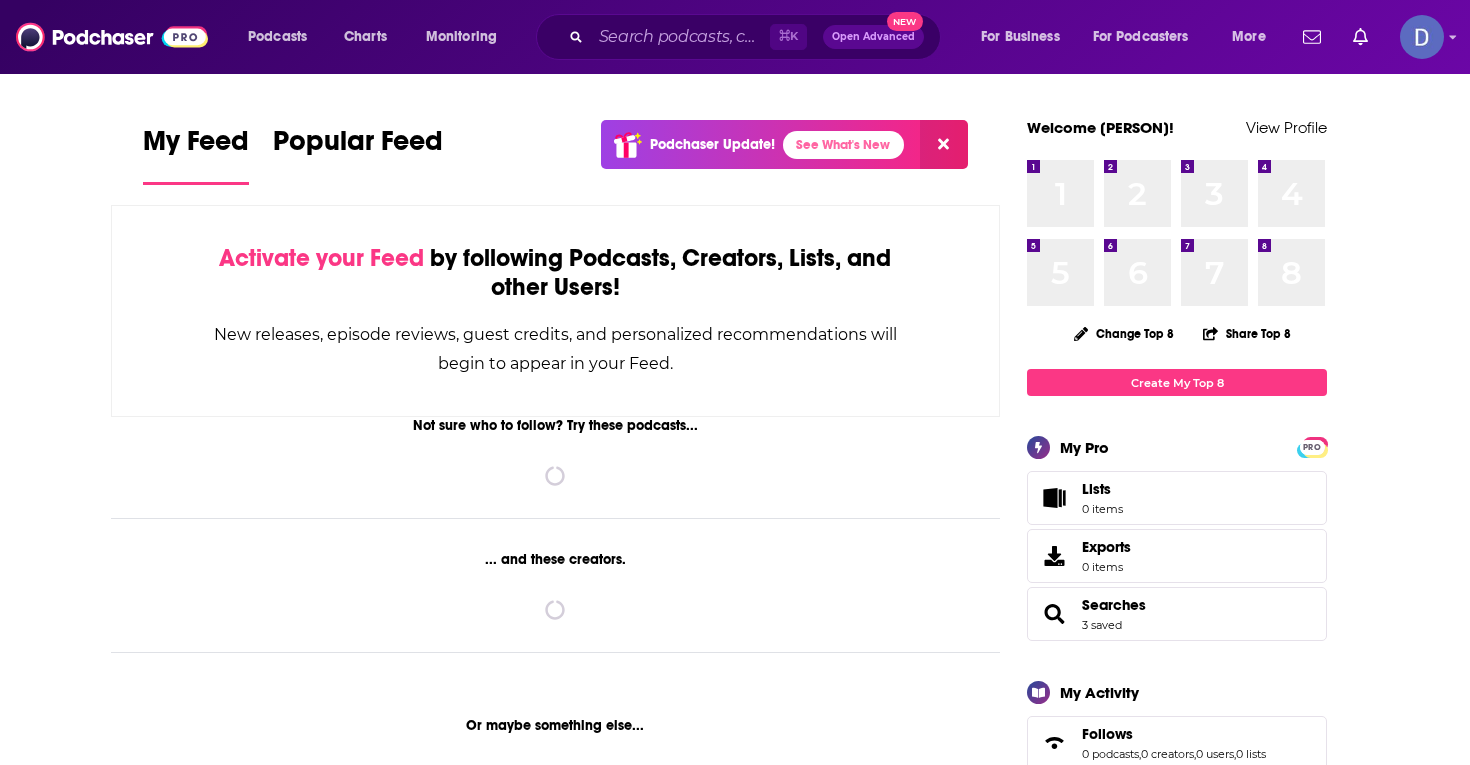 scroll, scrollTop: 0, scrollLeft: 0, axis: both 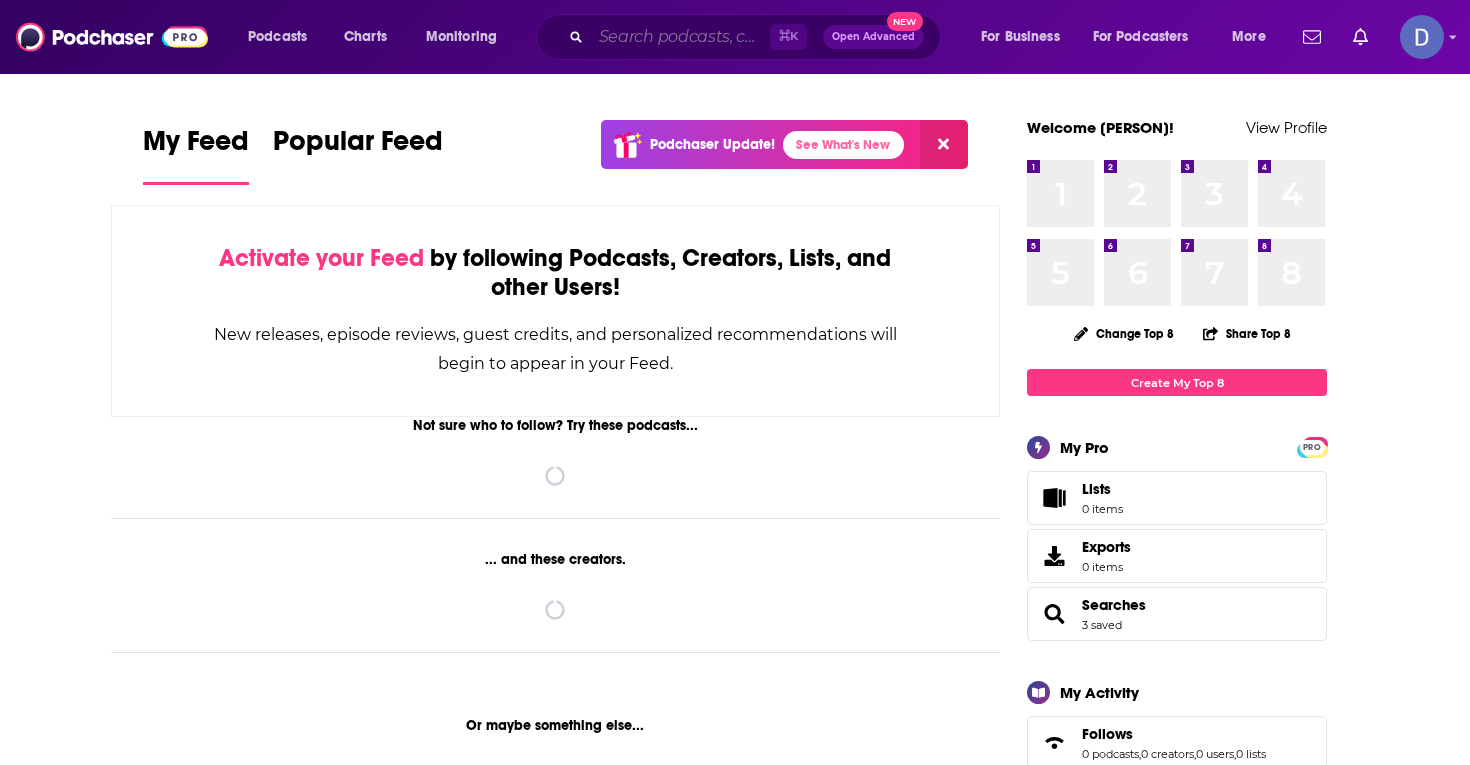 click at bounding box center (680, 37) 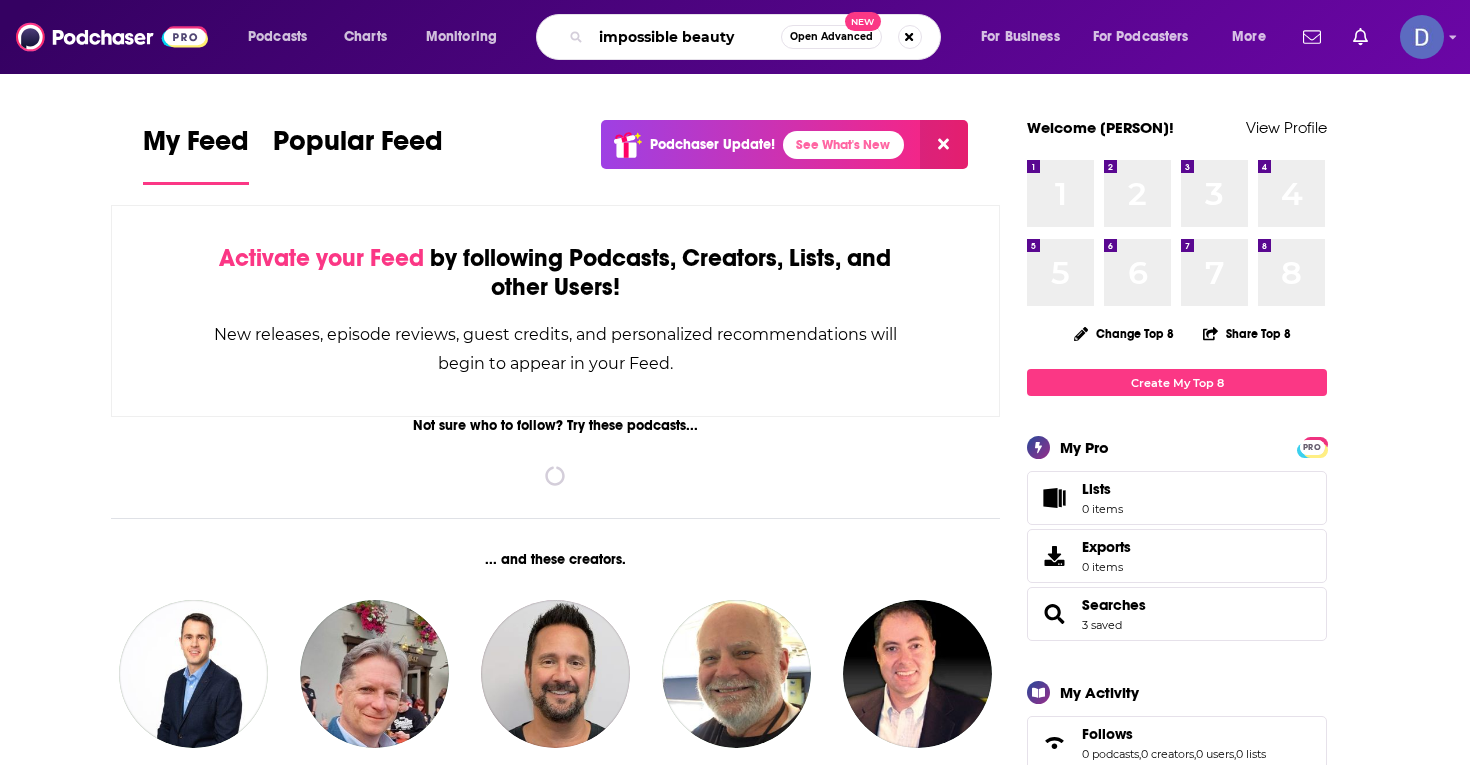 type on "impossible beauty" 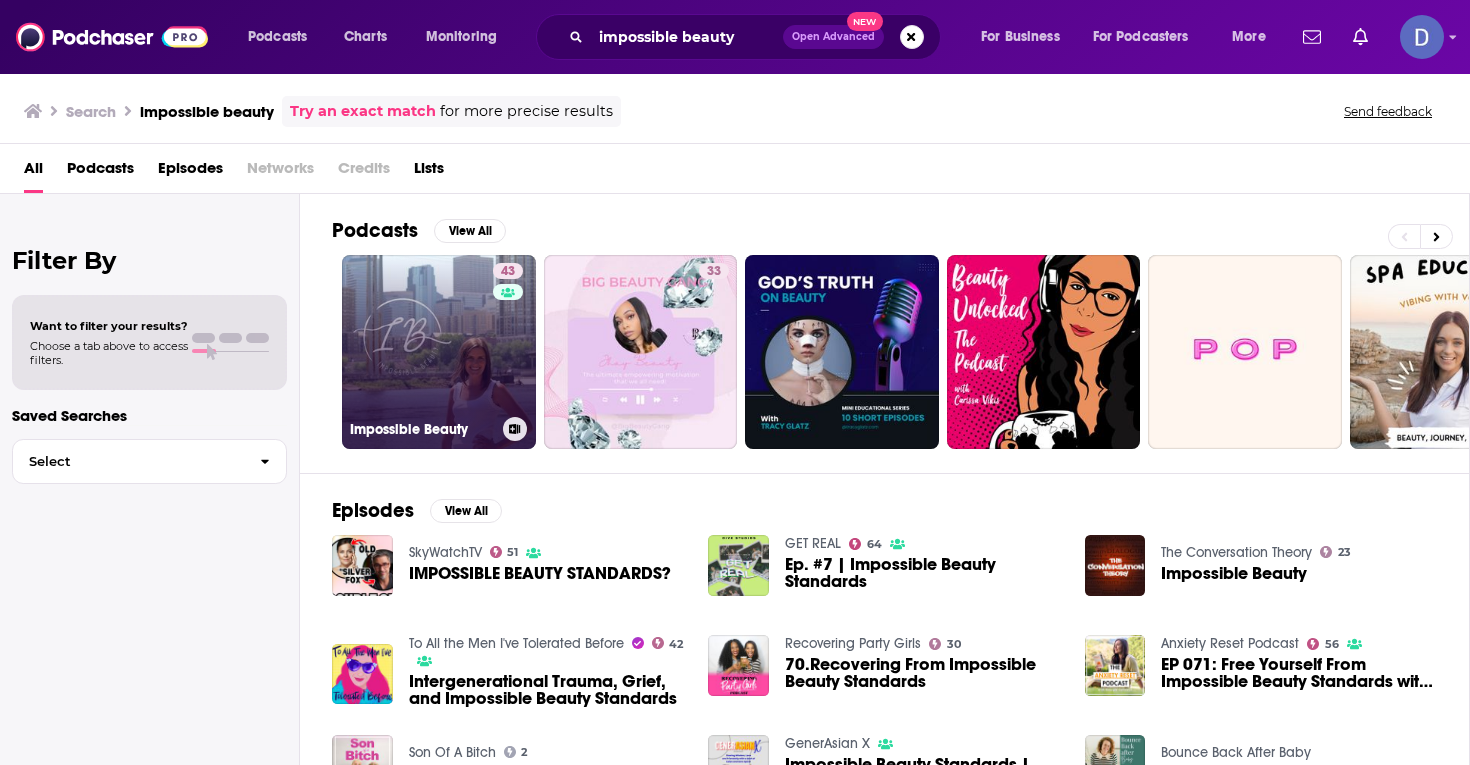 click on "43 Impossible Beauty" at bounding box center (439, 352) 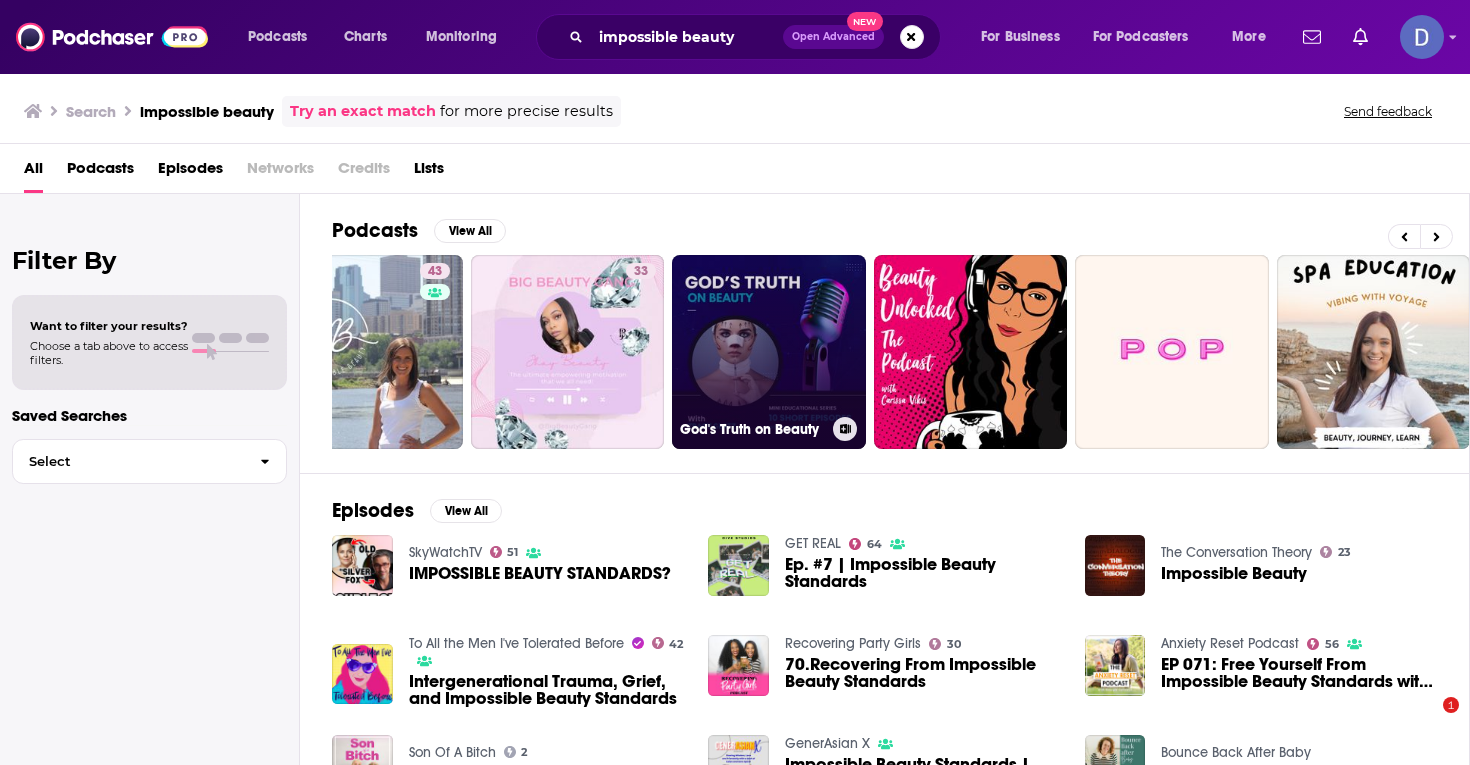 scroll, scrollTop: 0, scrollLeft: 93, axis: horizontal 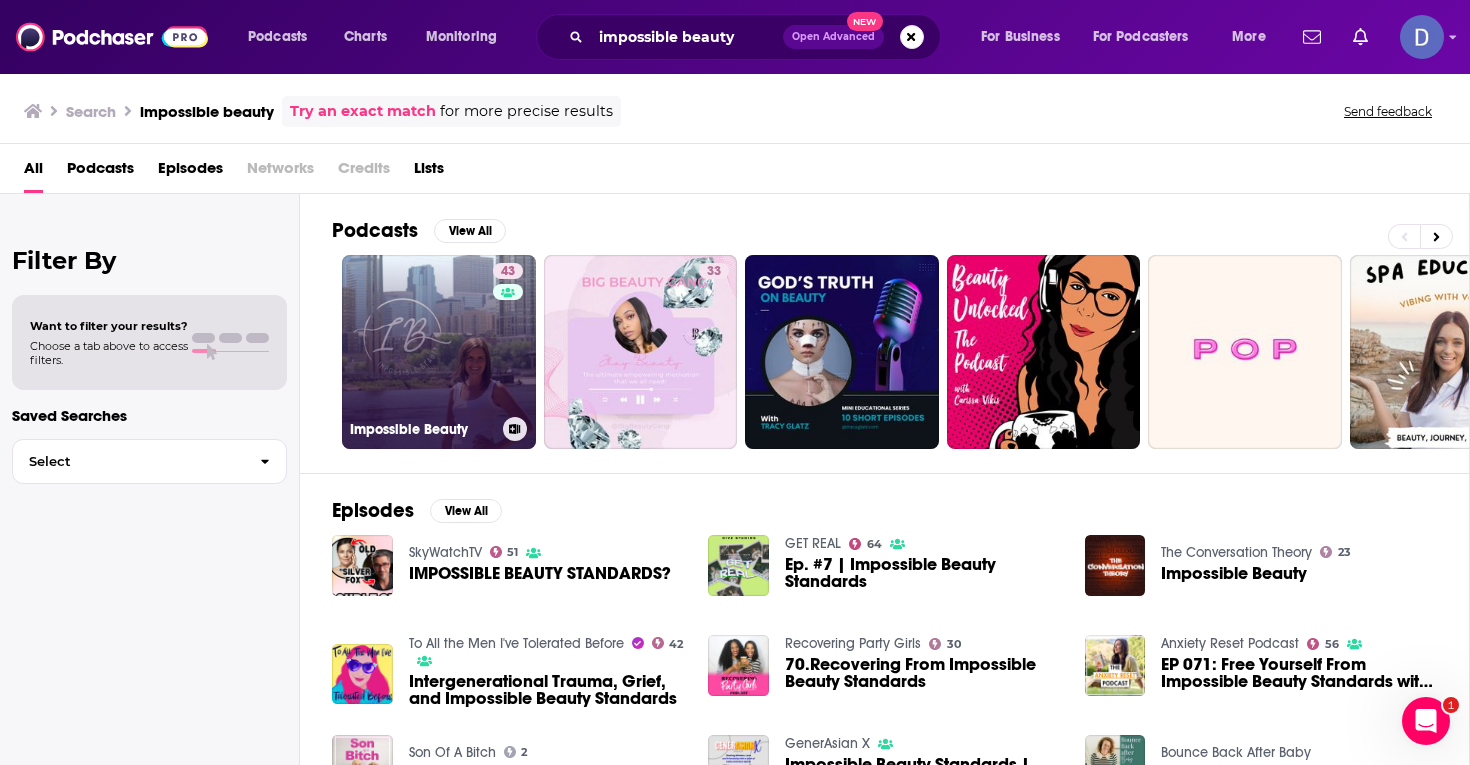 click on "43 Impossible Beauty" at bounding box center [439, 352] 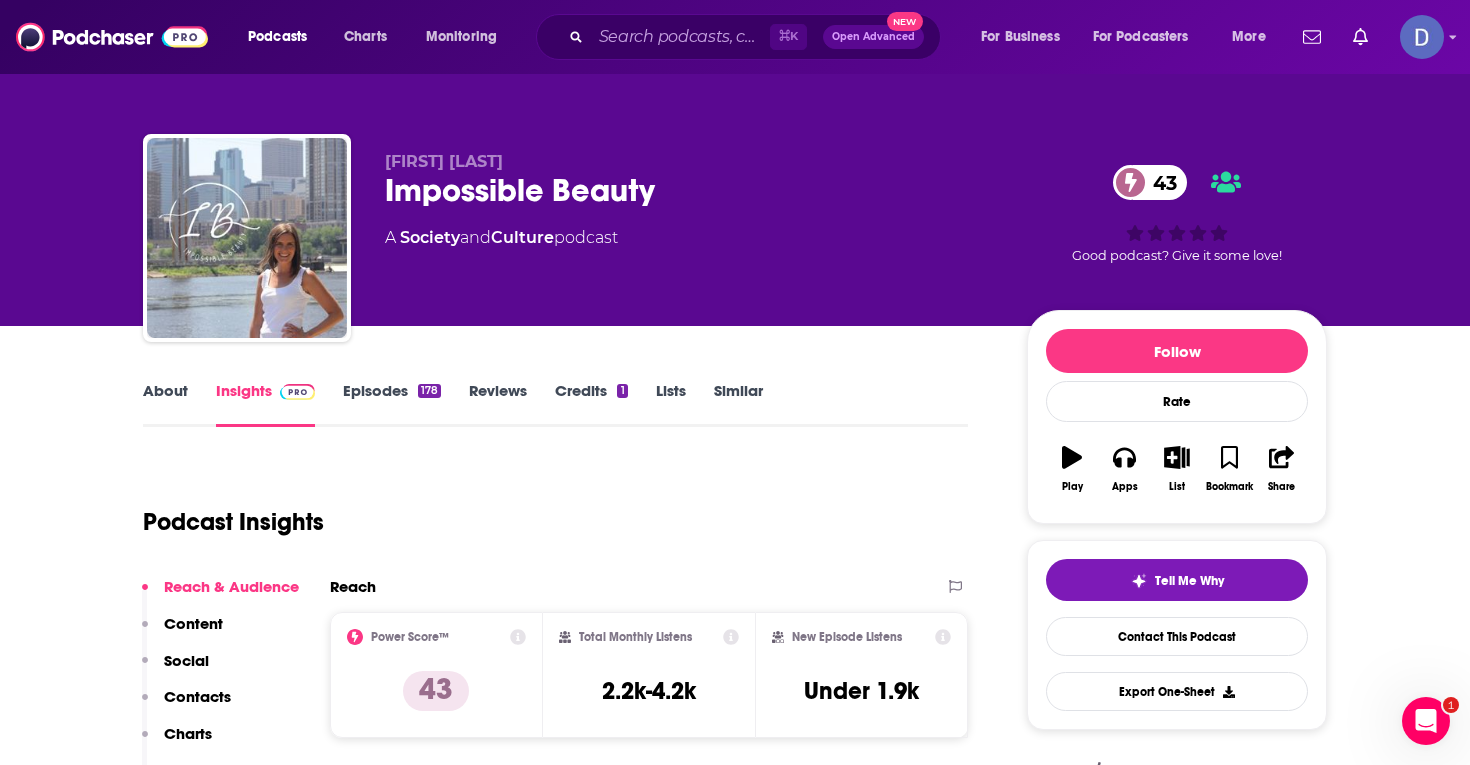 click on "About" at bounding box center (165, 404) 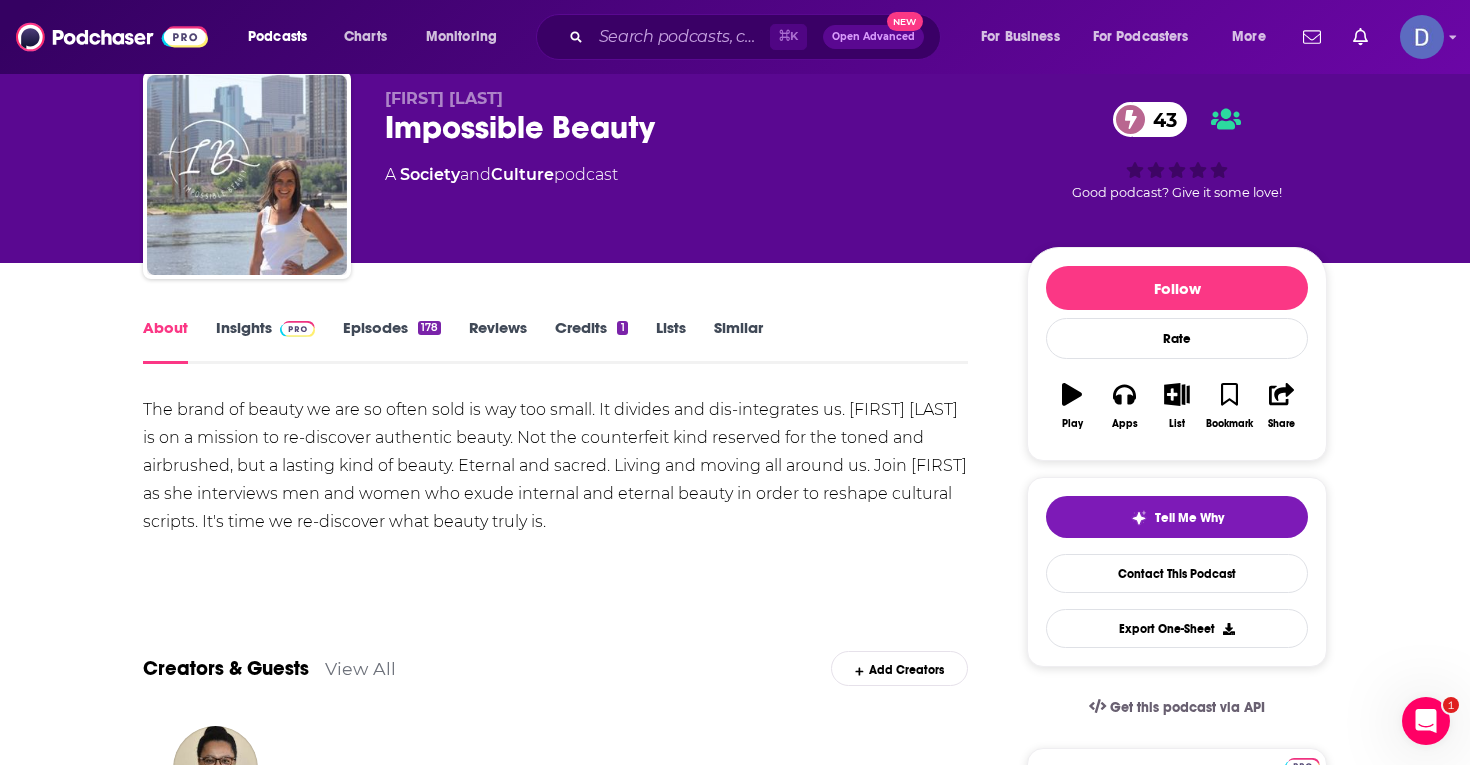 scroll, scrollTop: 0, scrollLeft: 0, axis: both 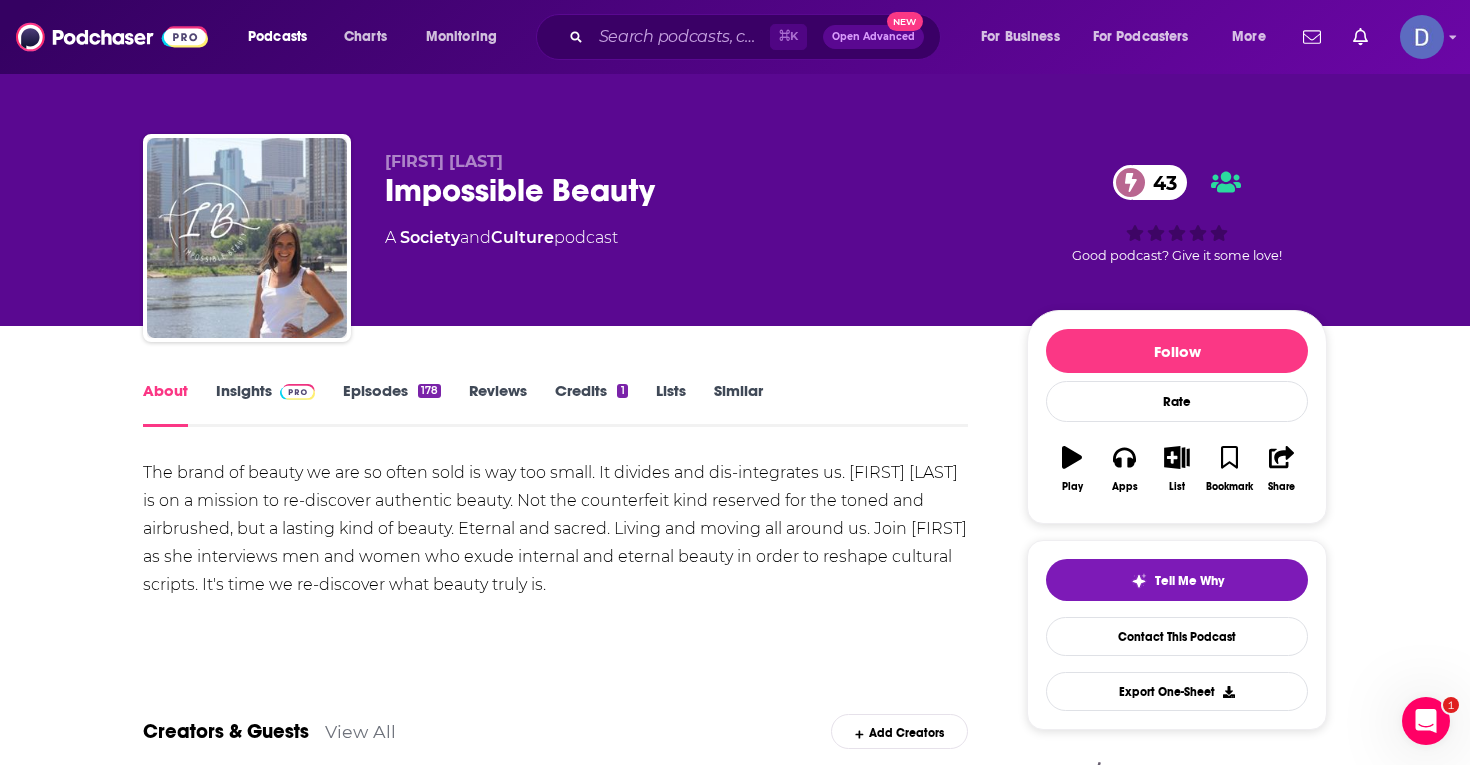 click on "Episodes 178" at bounding box center (392, 404) 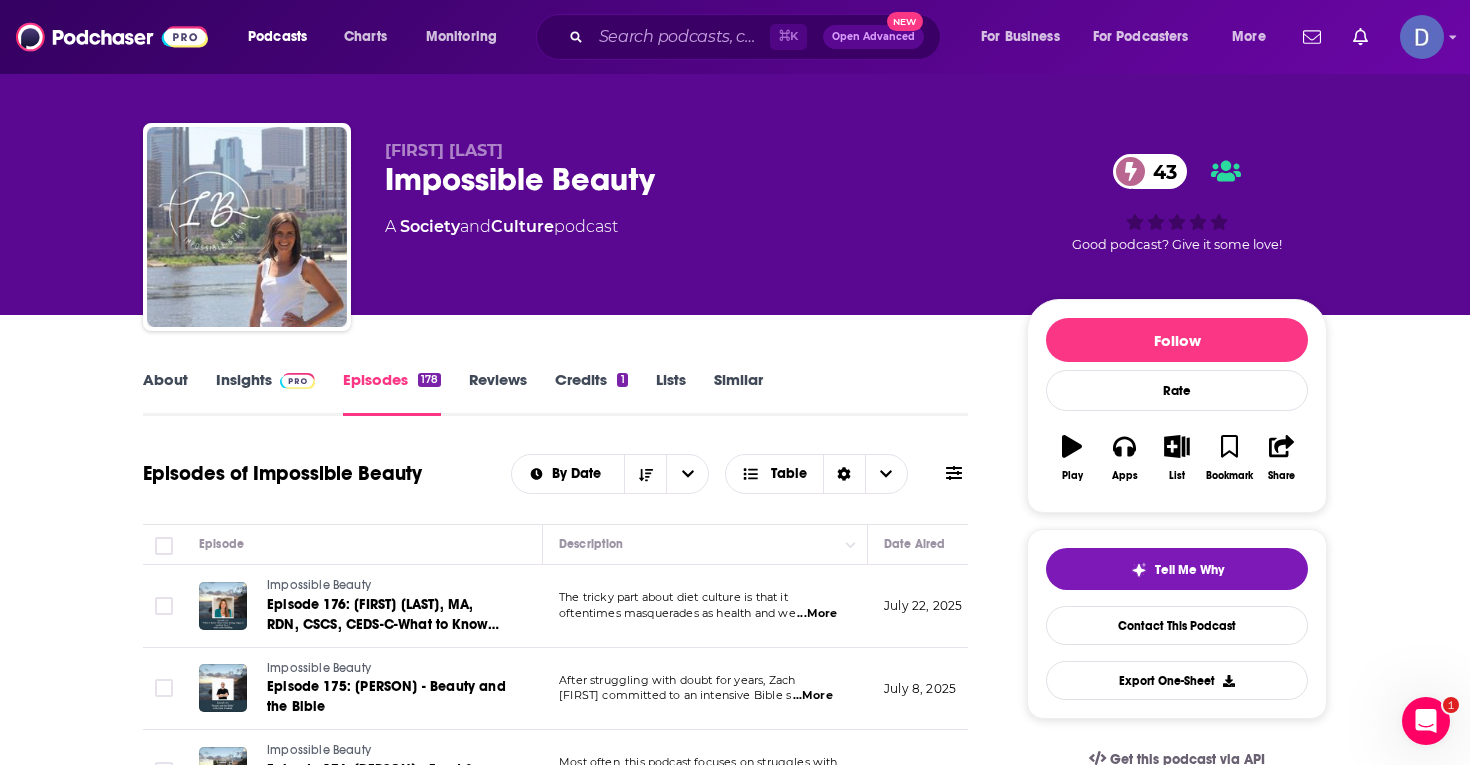 scroll, scrollTop: 0, scrollLeft: 0, axis: both 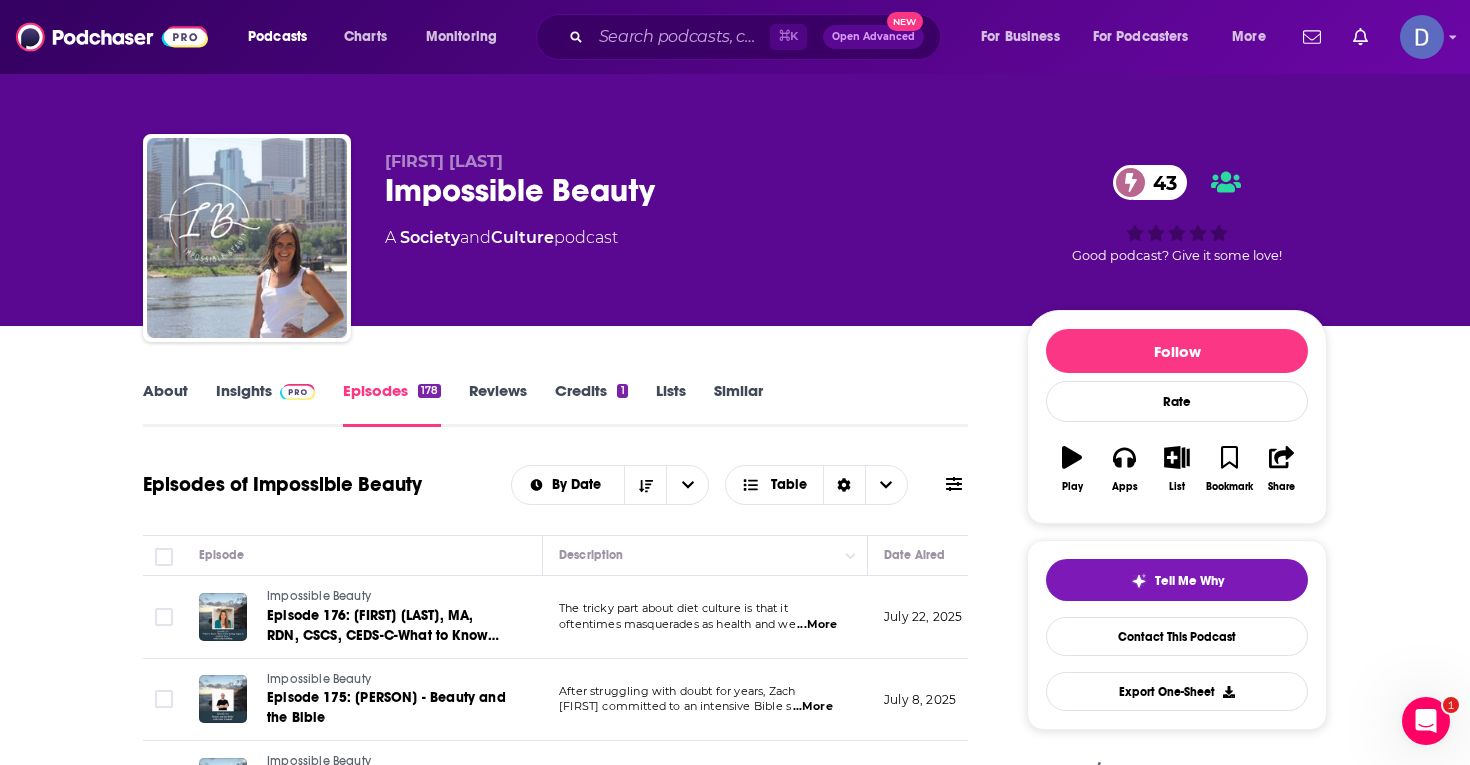 click on "Insights" at bounding box center [265, 404] 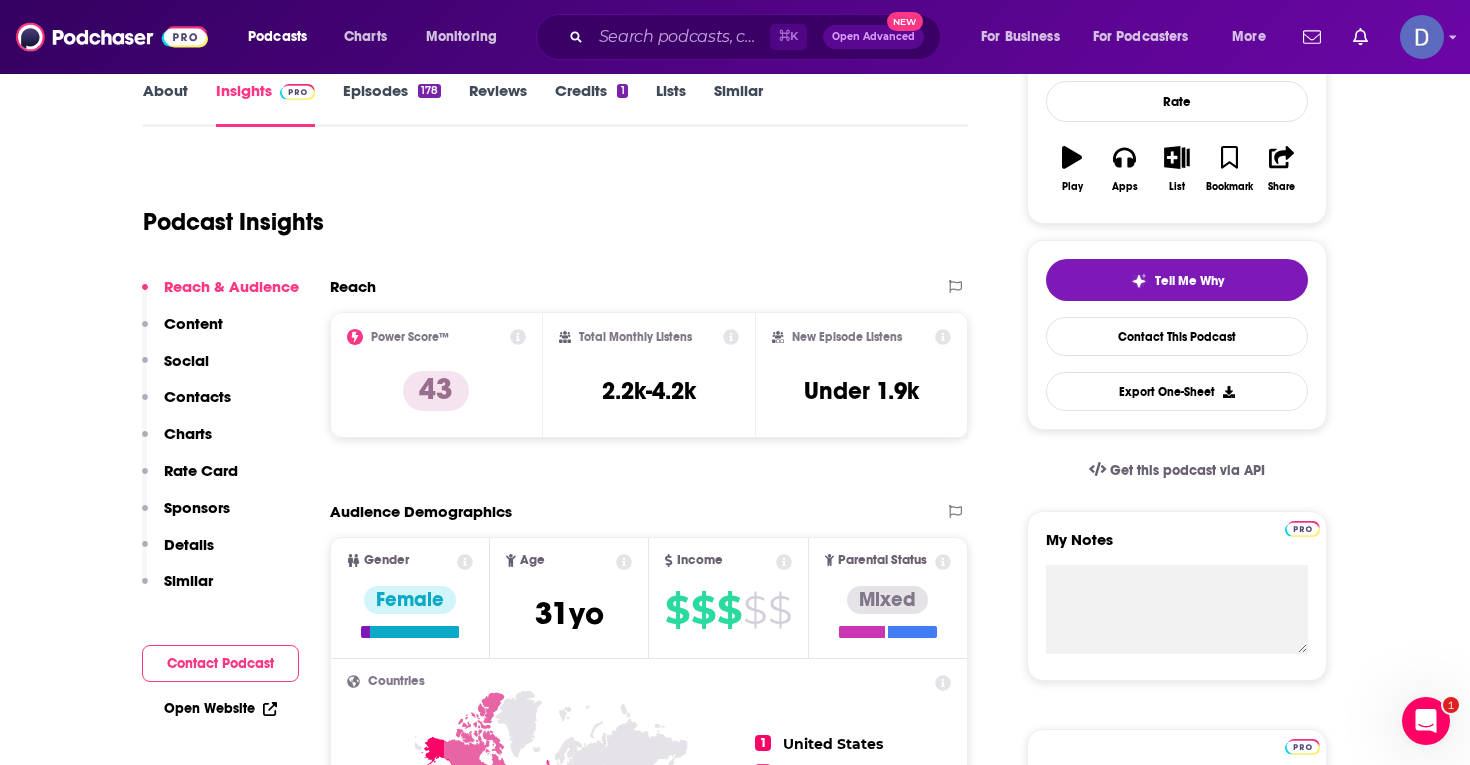 scroll, scrollTop: 0, scrollLeft: 0, axis: both 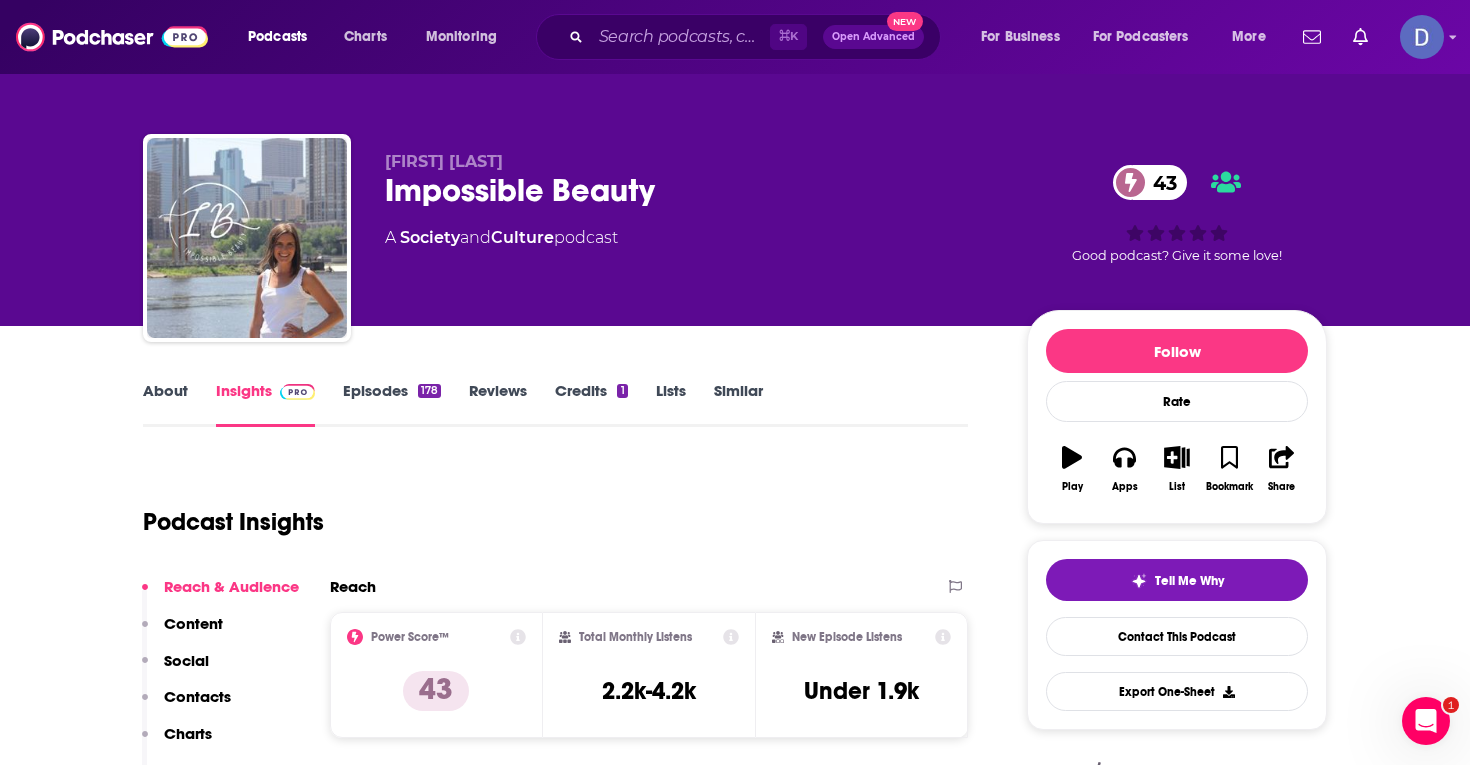 click on "About" at bounding box center (165, 404) 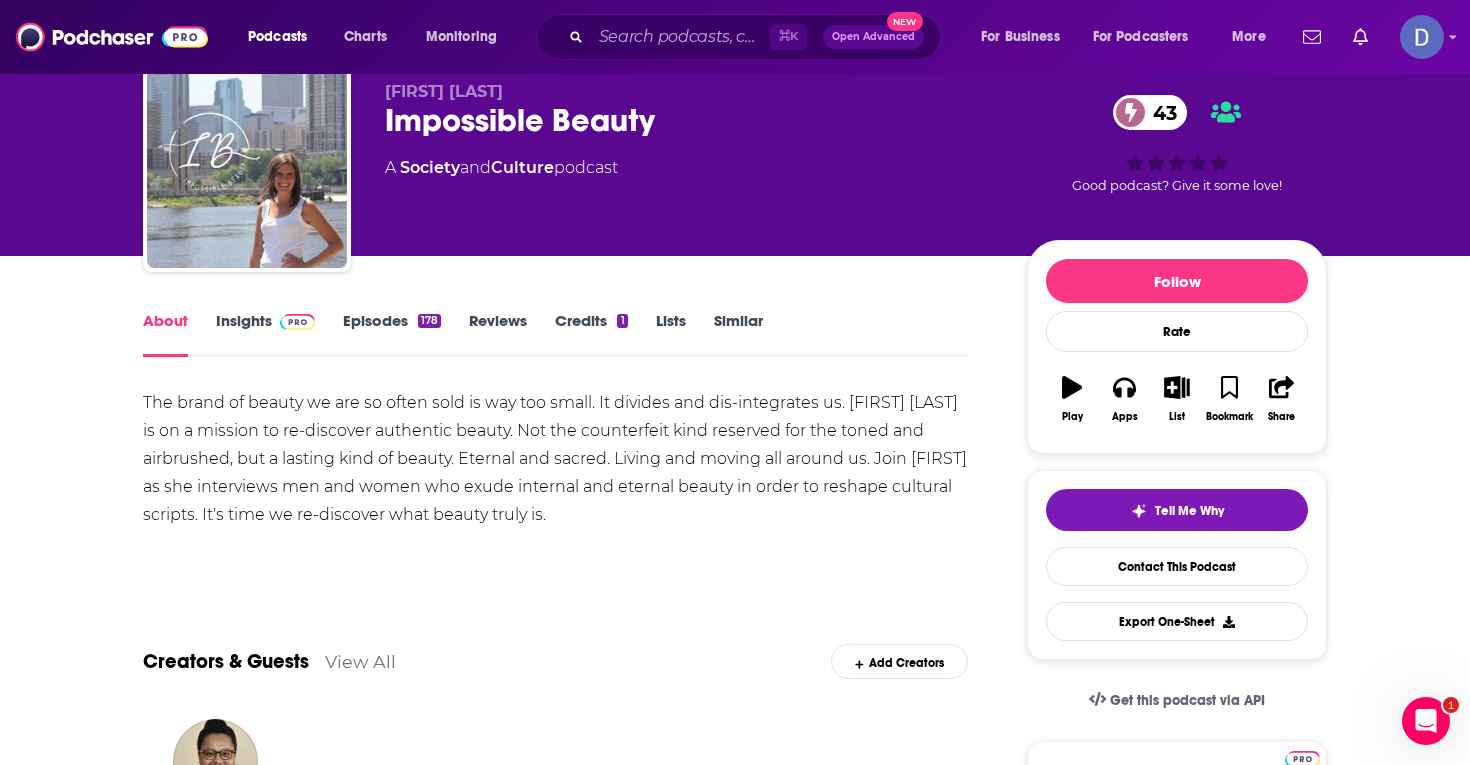 scroll, scrollTop: 0, scrollLeft: 0, axis: both 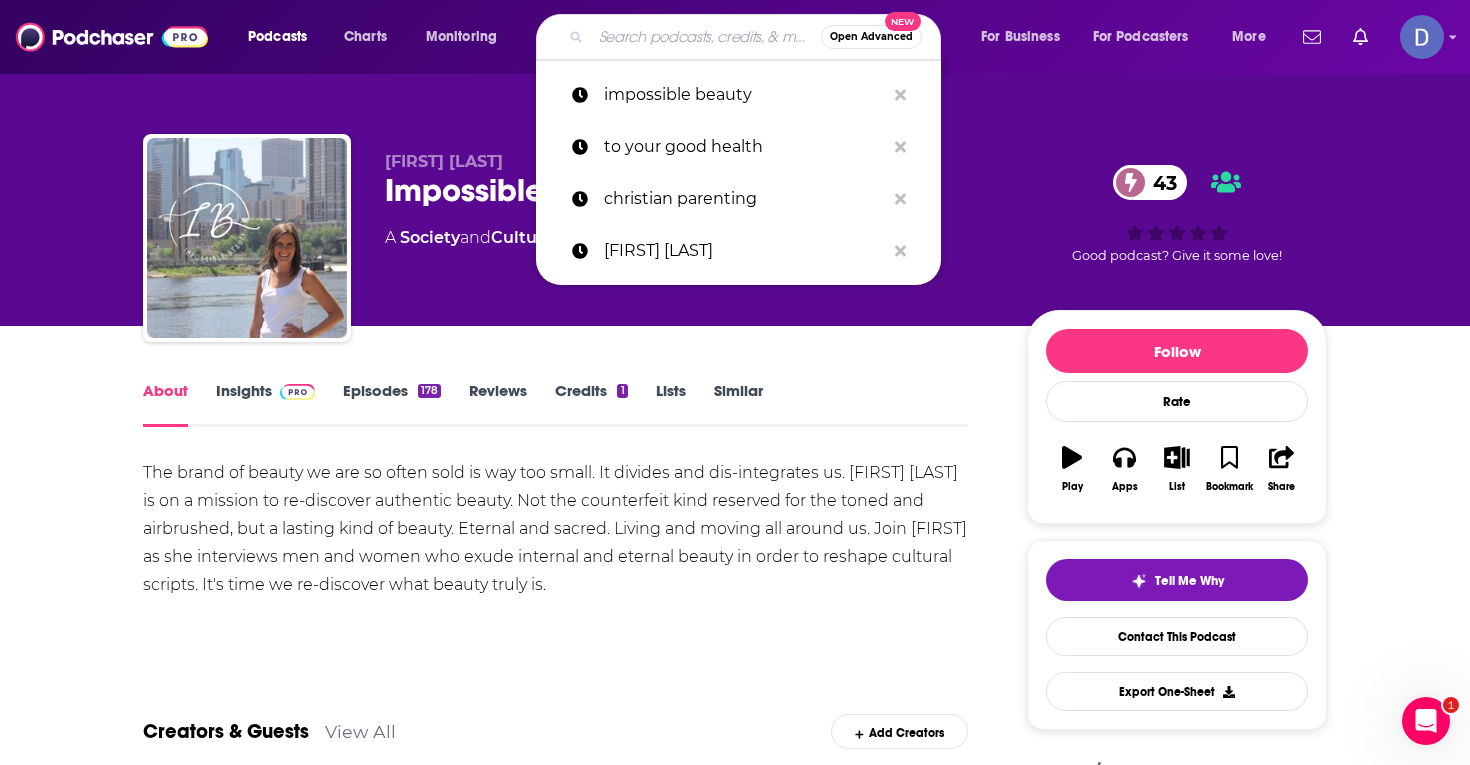 click at bounding box center (706, 37) 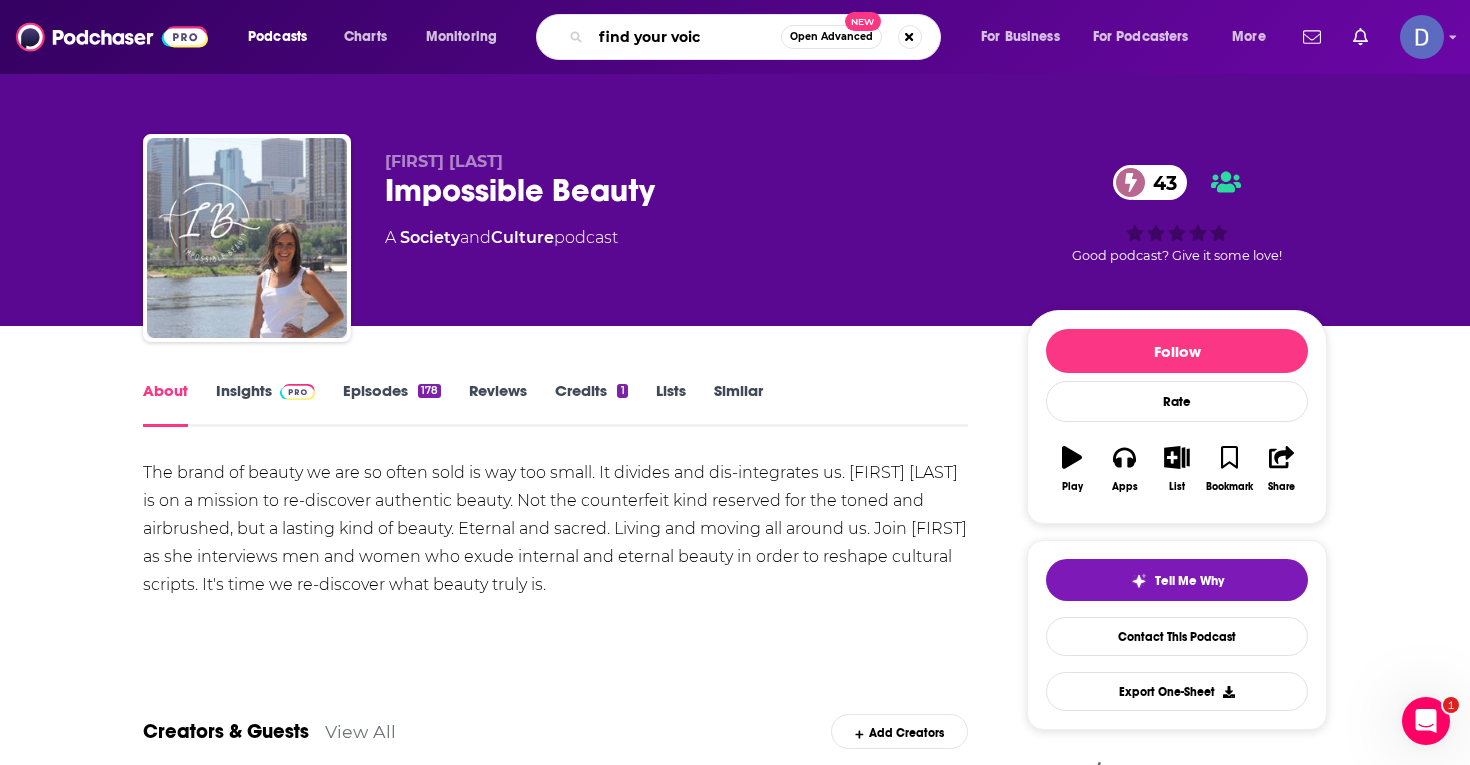 type on "find your voice" 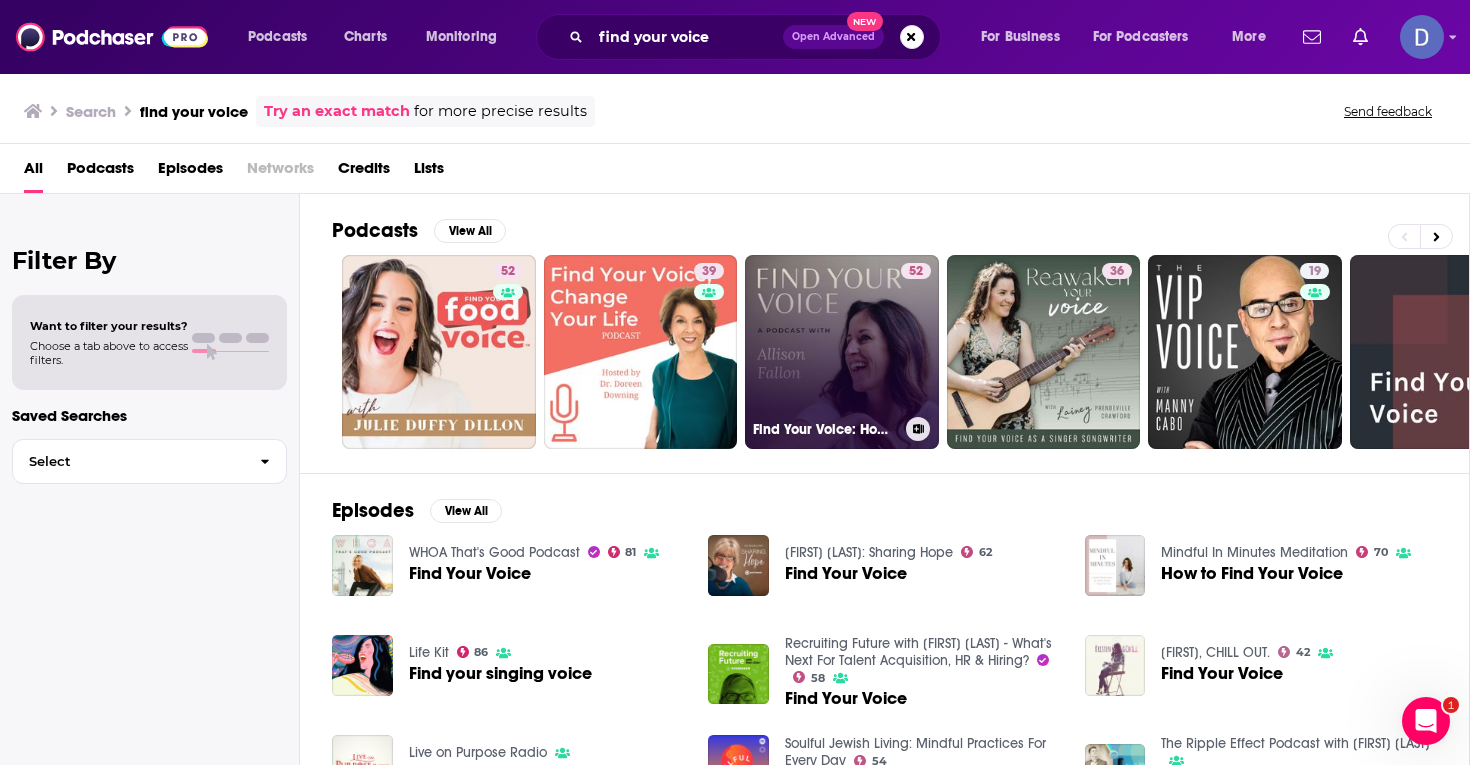 click on "52 Find Your Voice: How to Write When You're Not a Writer" at bounding box center (842, 352) 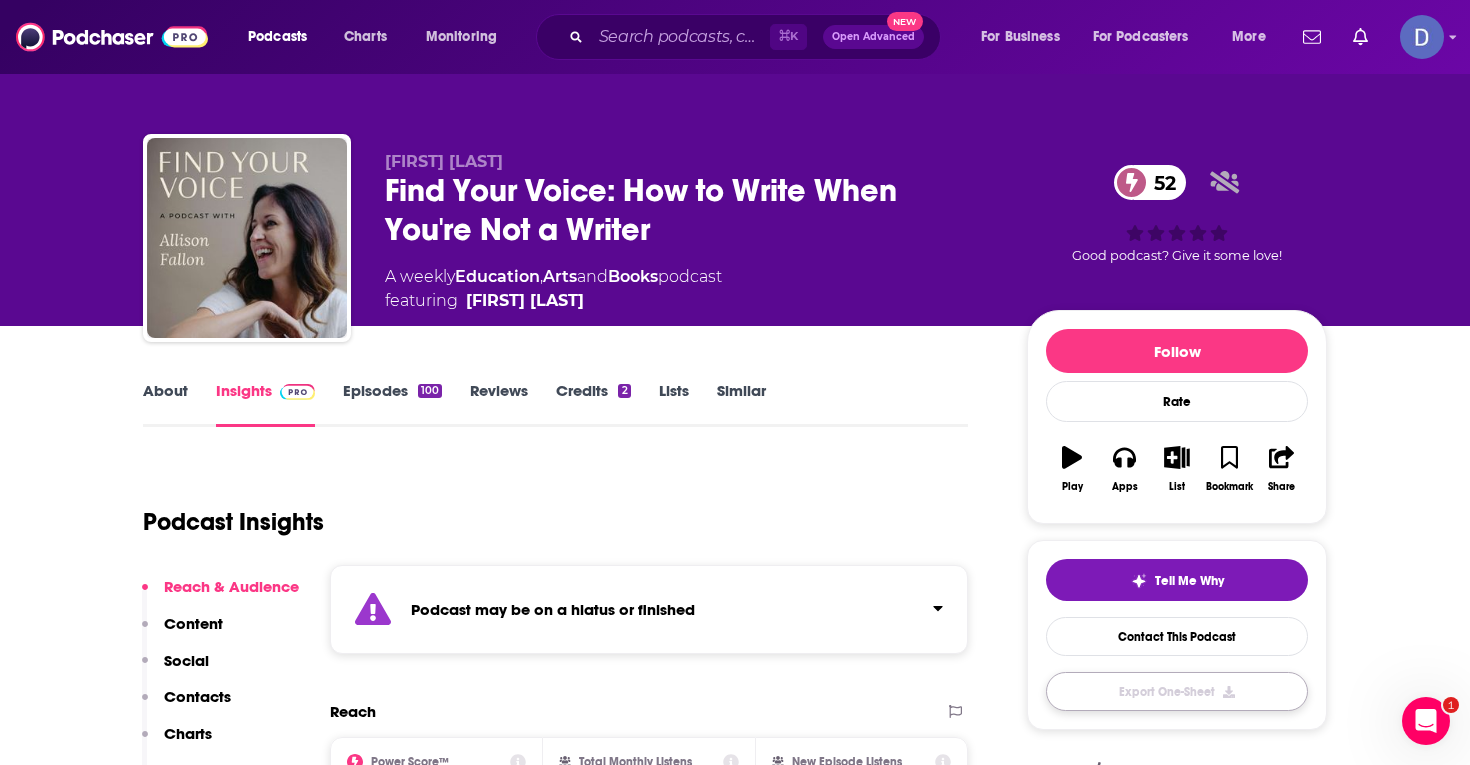 click on "Export One-Sheet" at bounding box center (1177, 691) 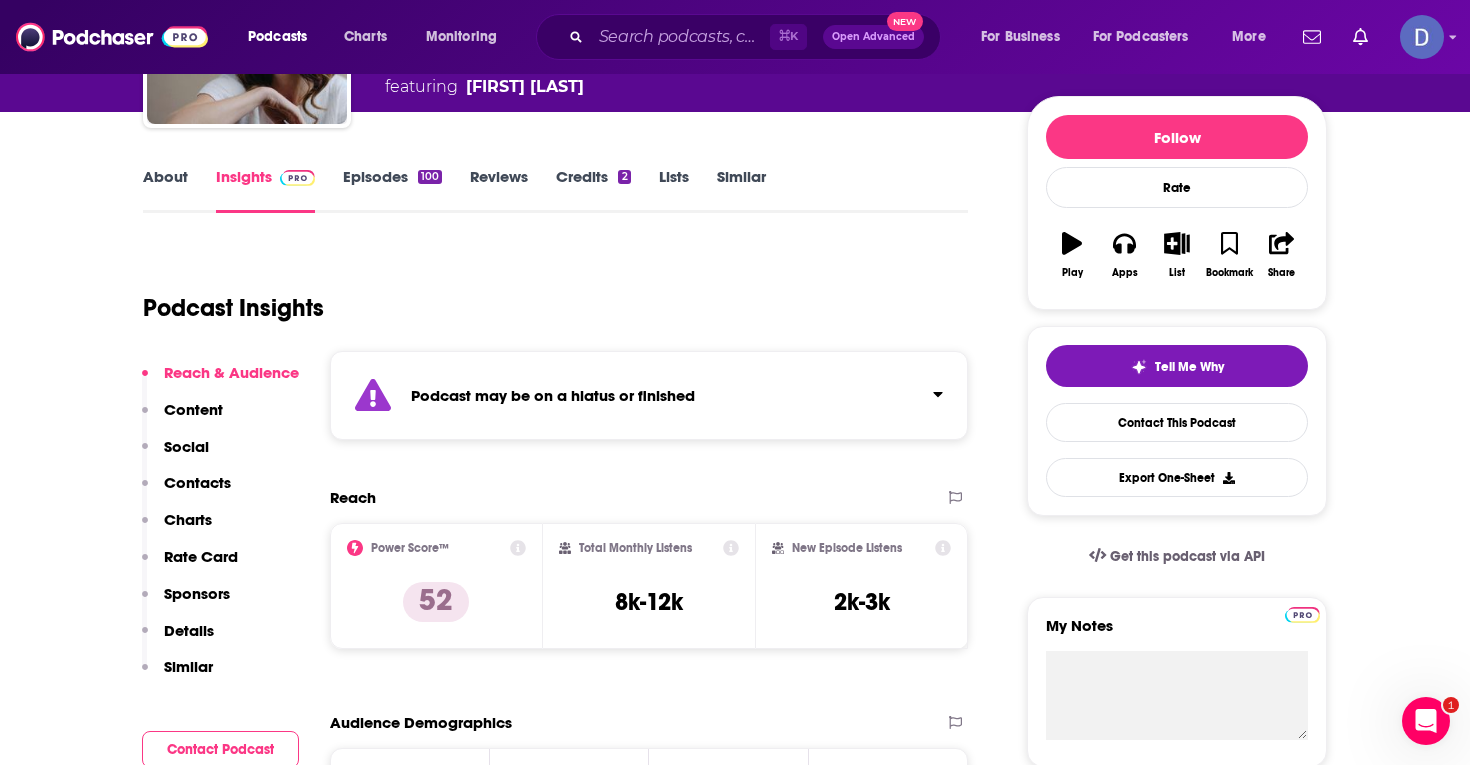 scroll, scrollTop: 0, scrollLeft: 0, axis: both 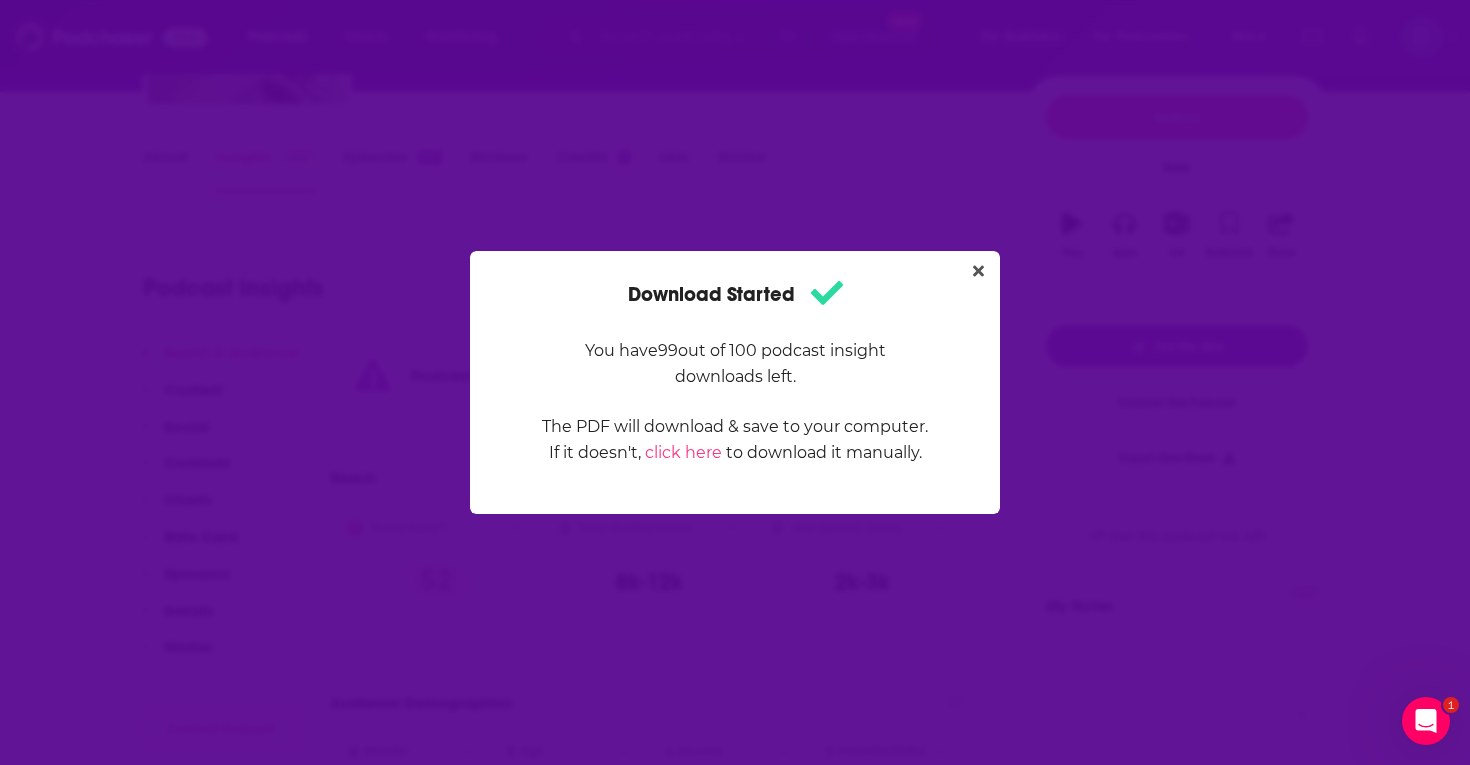 click on "Download Started You have 99 out of 100 podcast insight downloads left. The PDF will download & save to your computer. If it doesn't, click here to download it manually." at bounding box center (735, 382) 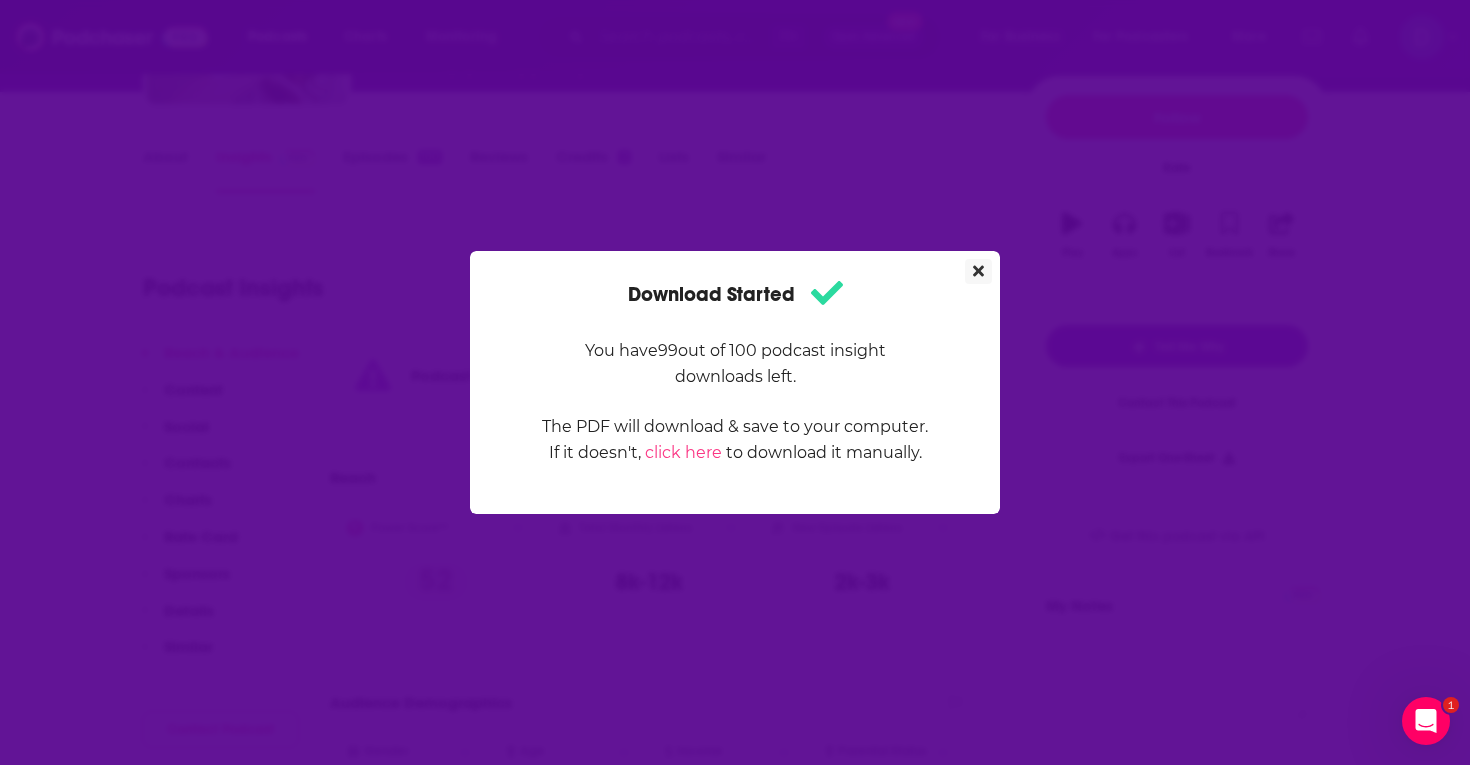 click 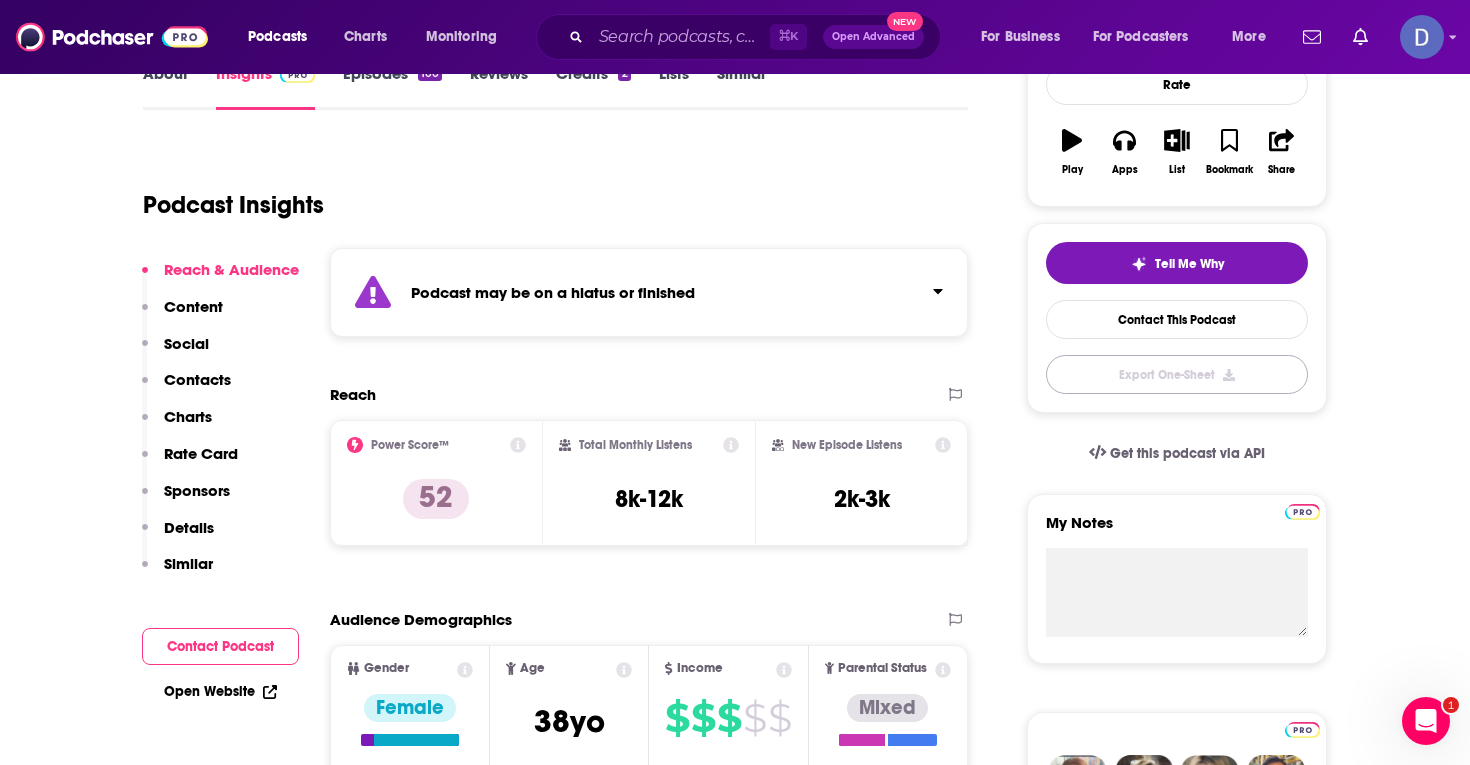 scroll, scrollTop: 0, scrollLeft: 0, axis: both 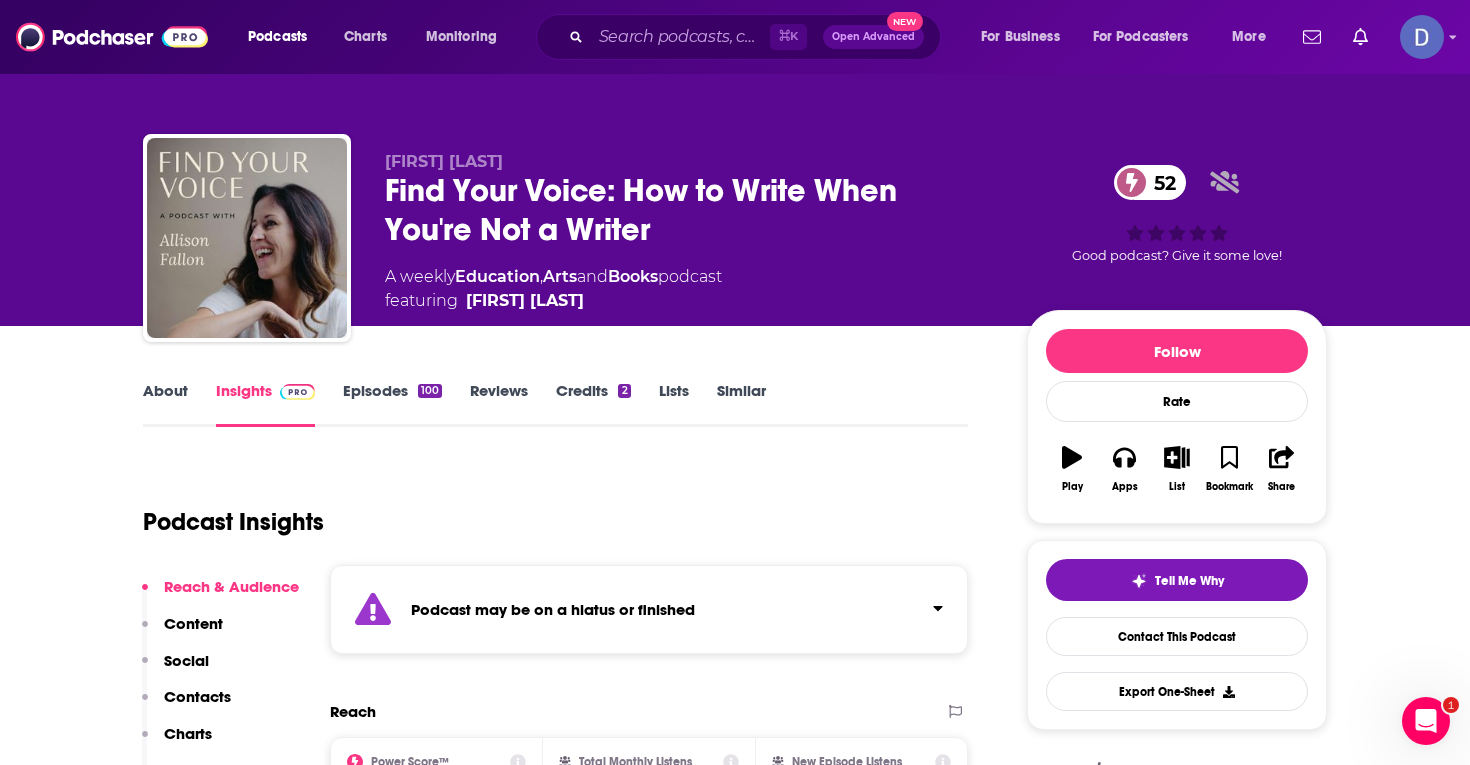 click on "Episodes 100" at bounding box center (392, 404) 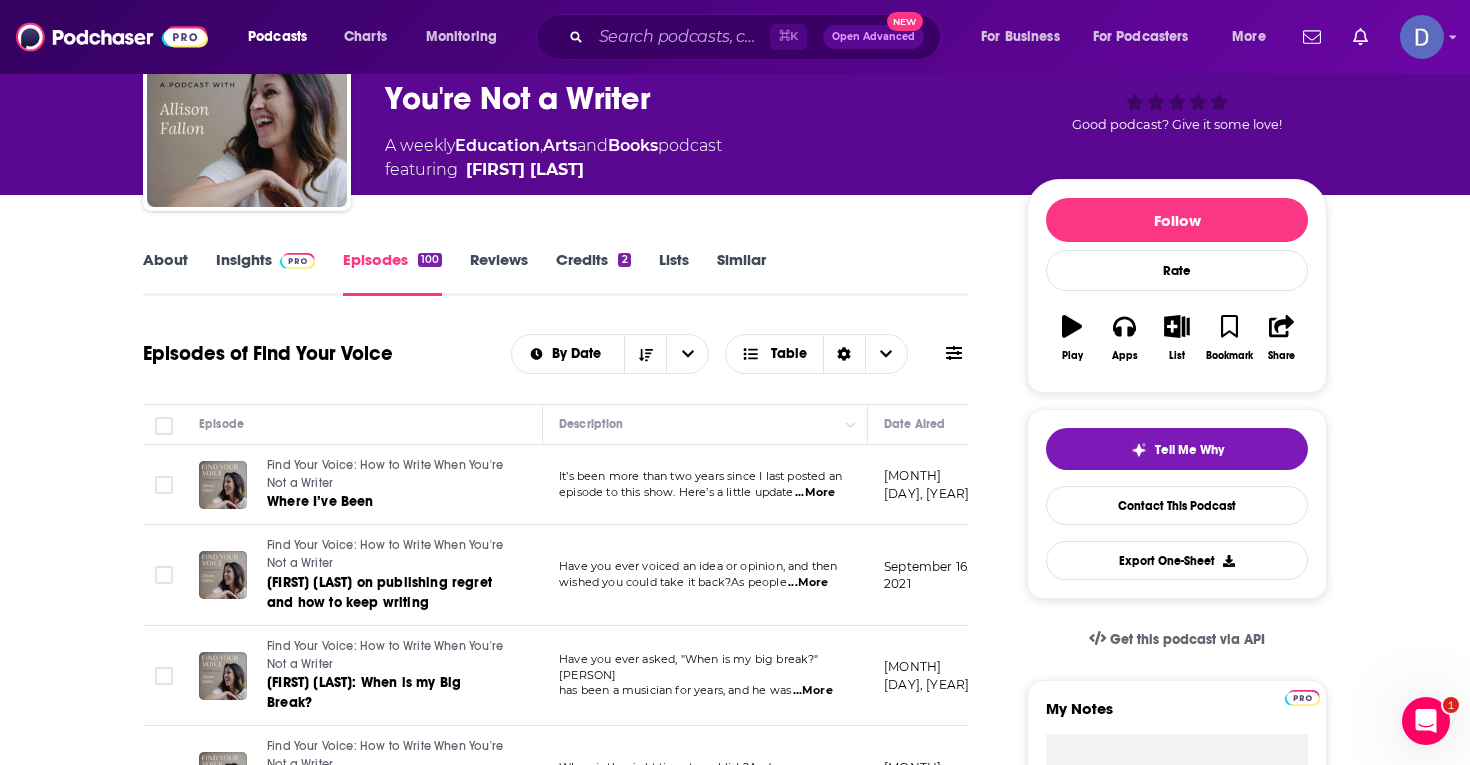 scroll, scrollTop: 129, scrollLeft: 0, axis: vertical 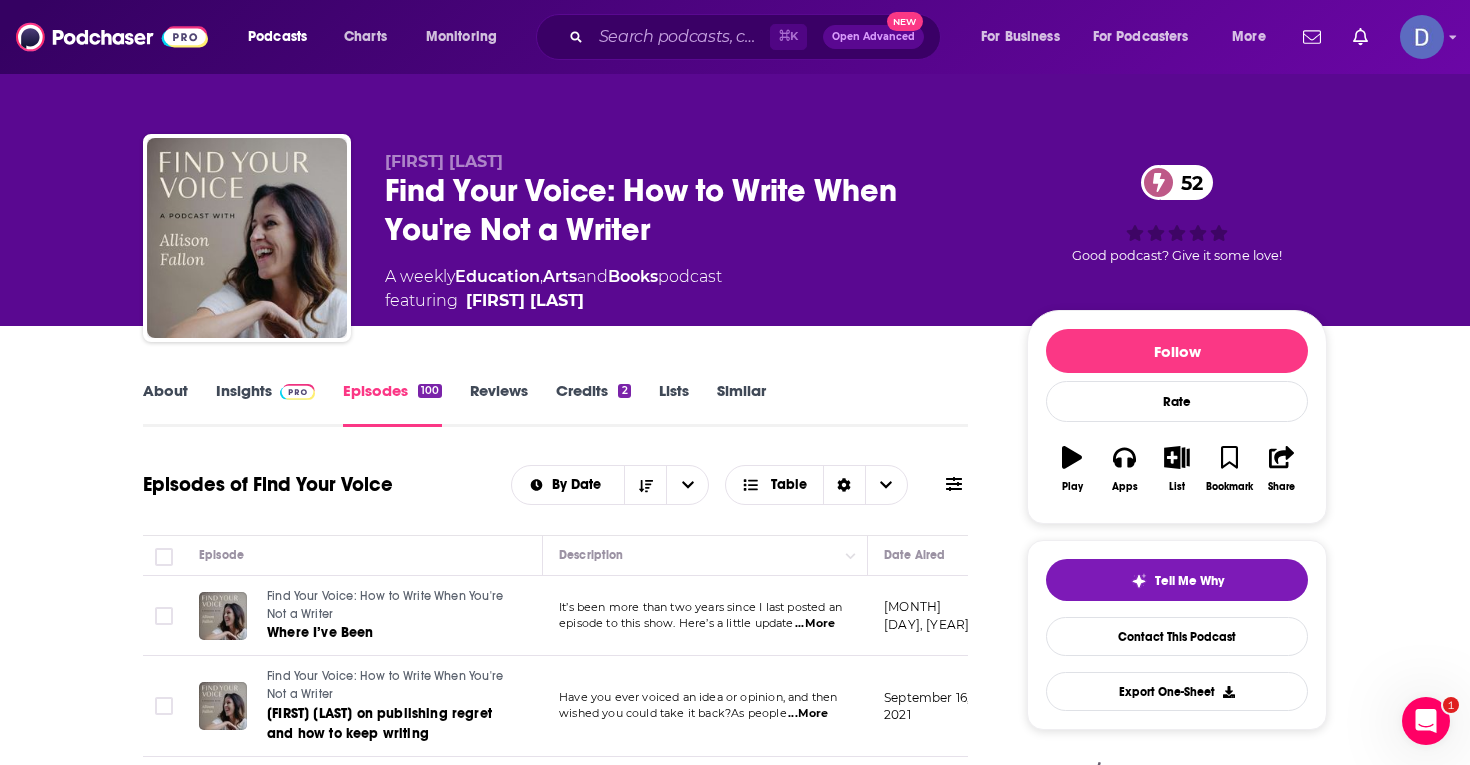 click on "About" at bounding box center (165, 404) 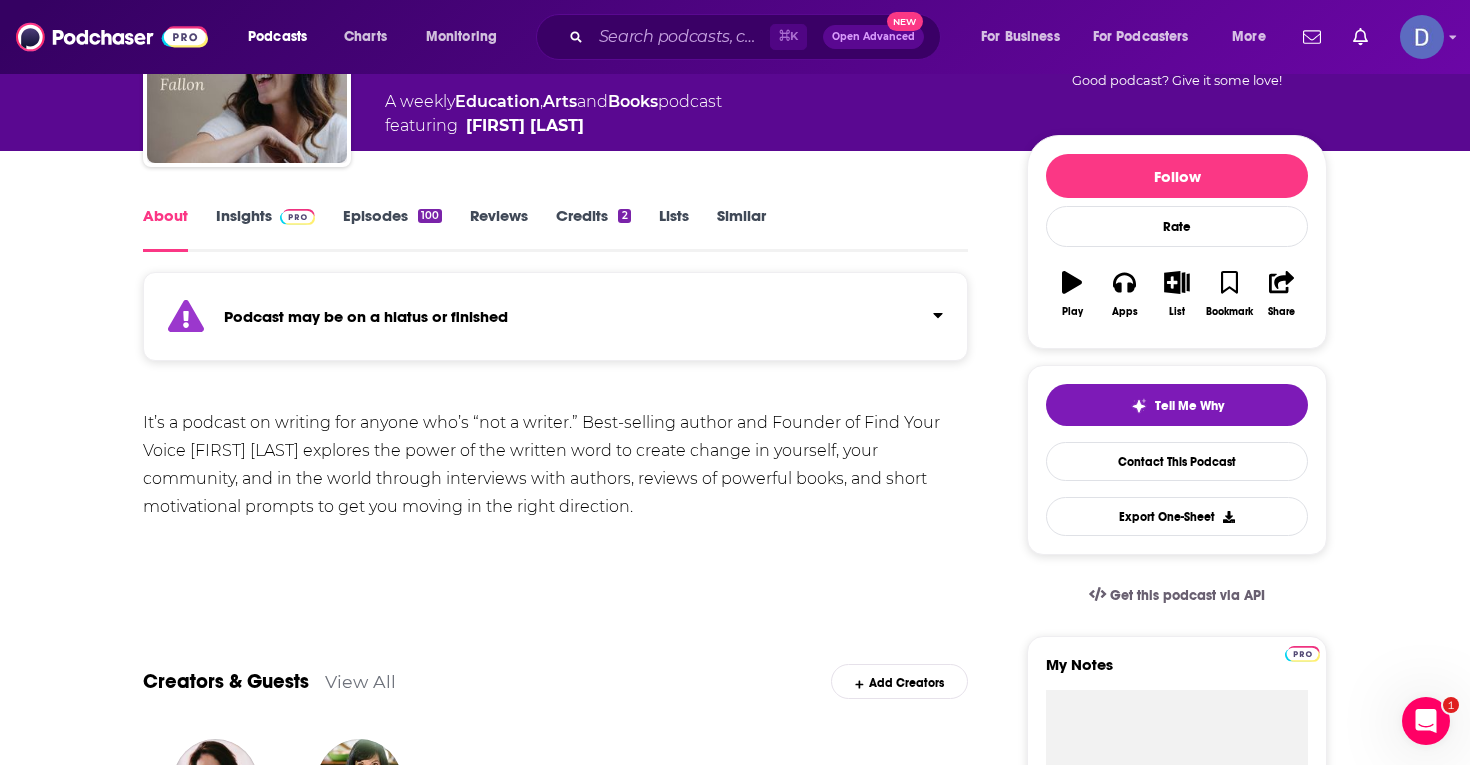 scroll, scrollTop: 0, scrollLeft: 0, axis: both 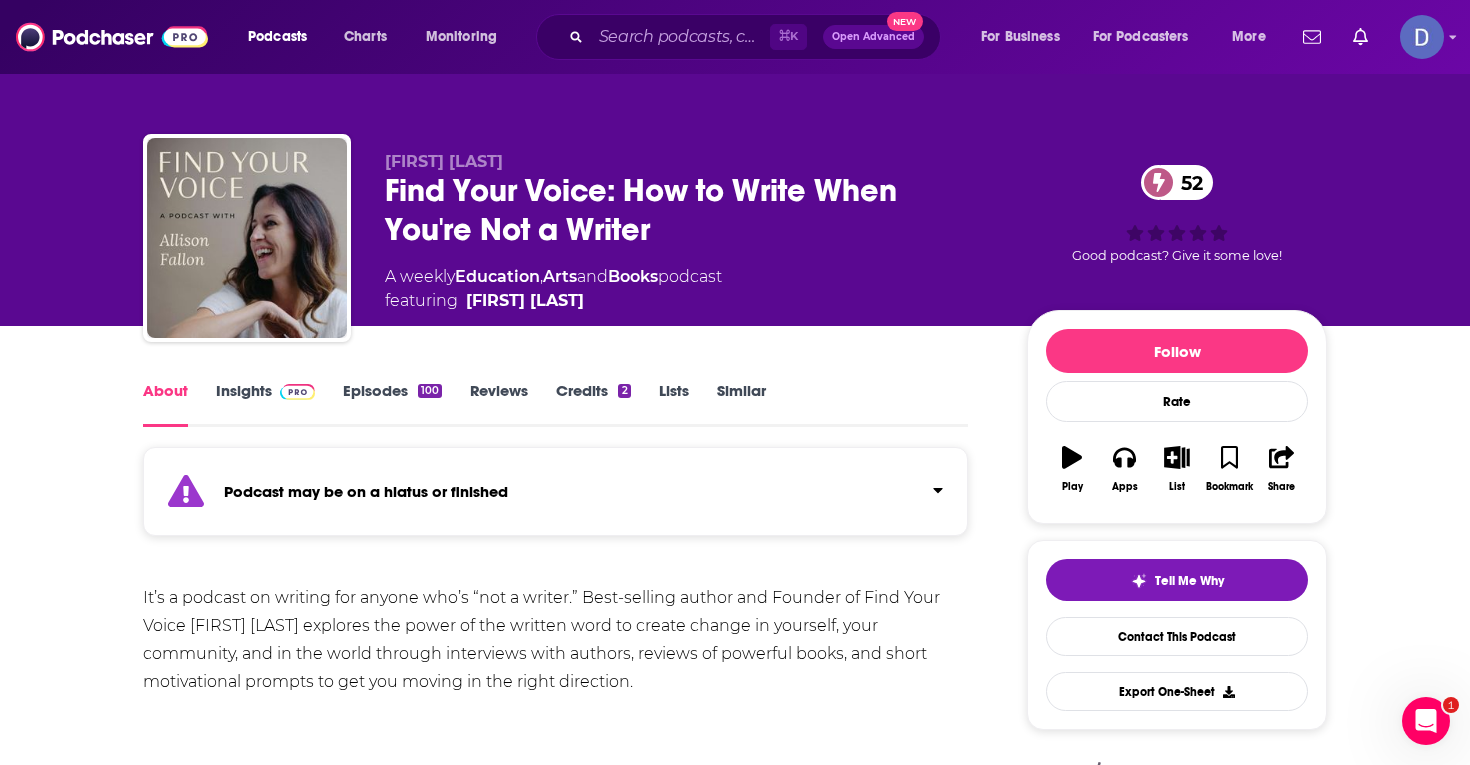 click on "Similar" at bounding box center (741, 404) 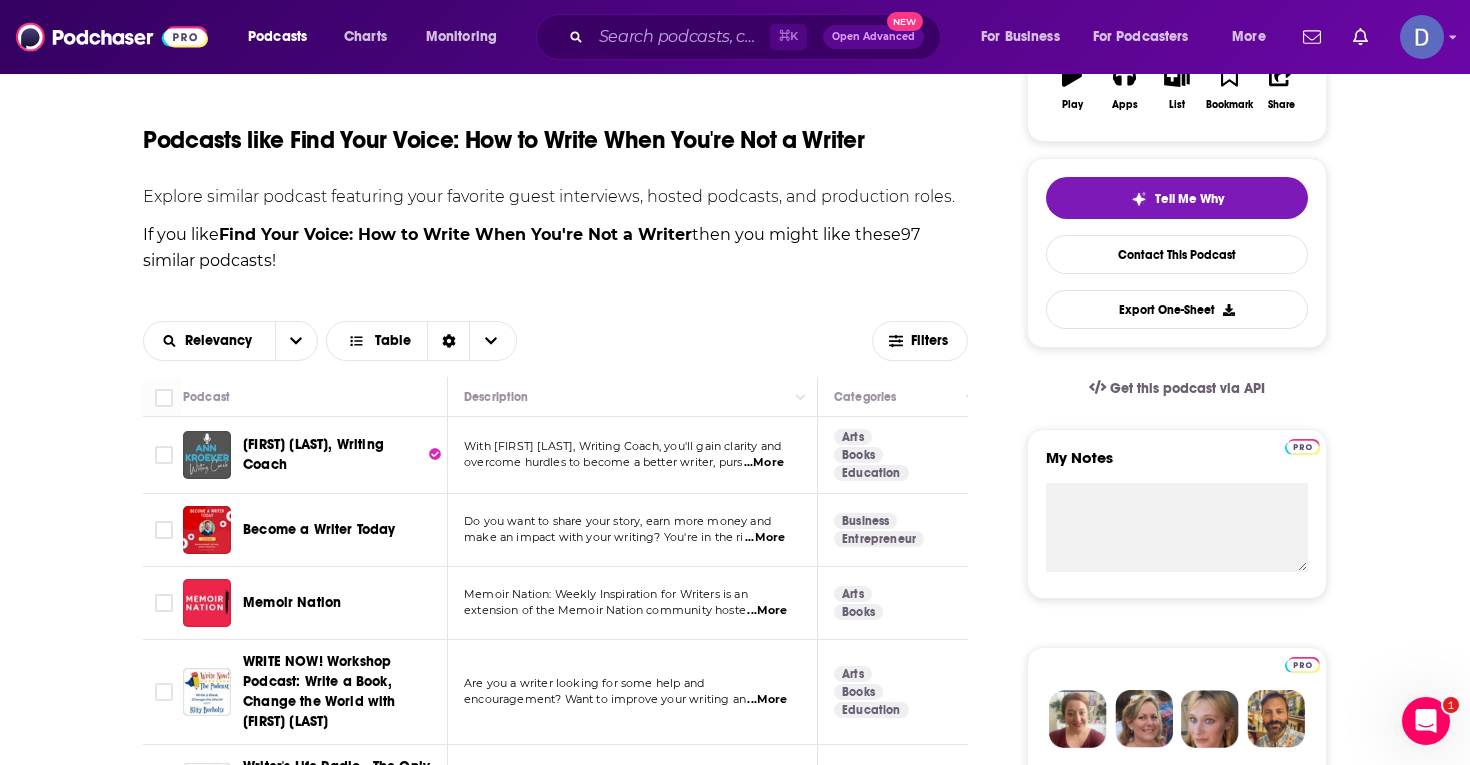 scroll, scrollTop: 387, scrollLeft: 0, axis: vertical 